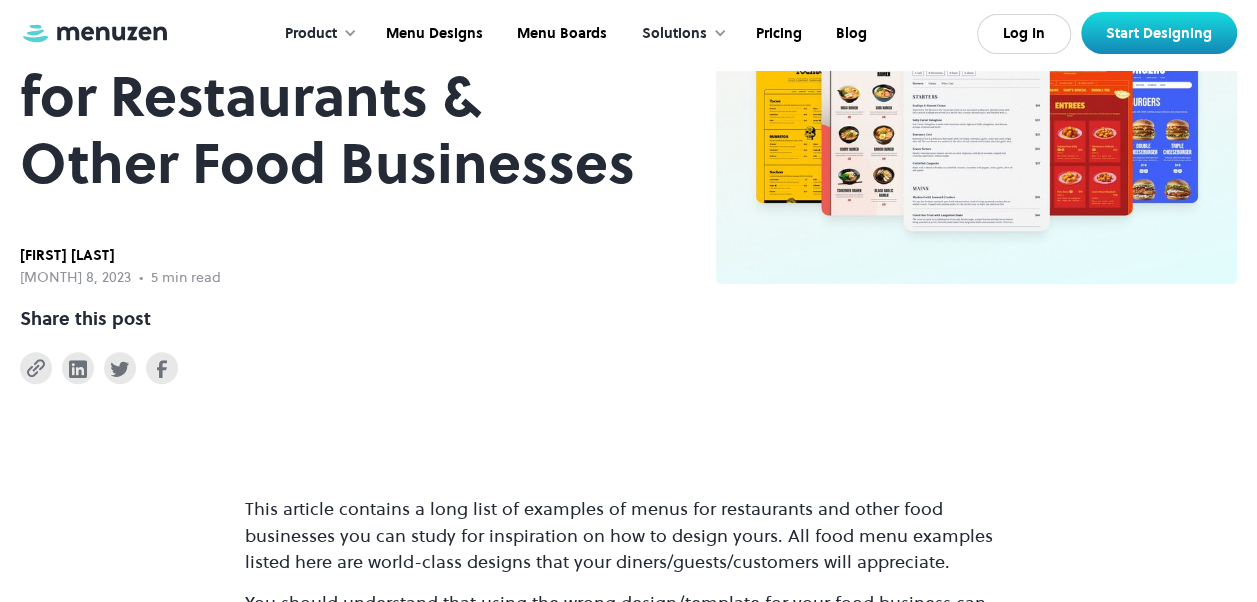 scroll, scrollTop: 300, scrollLeft: 0, axis: vertical 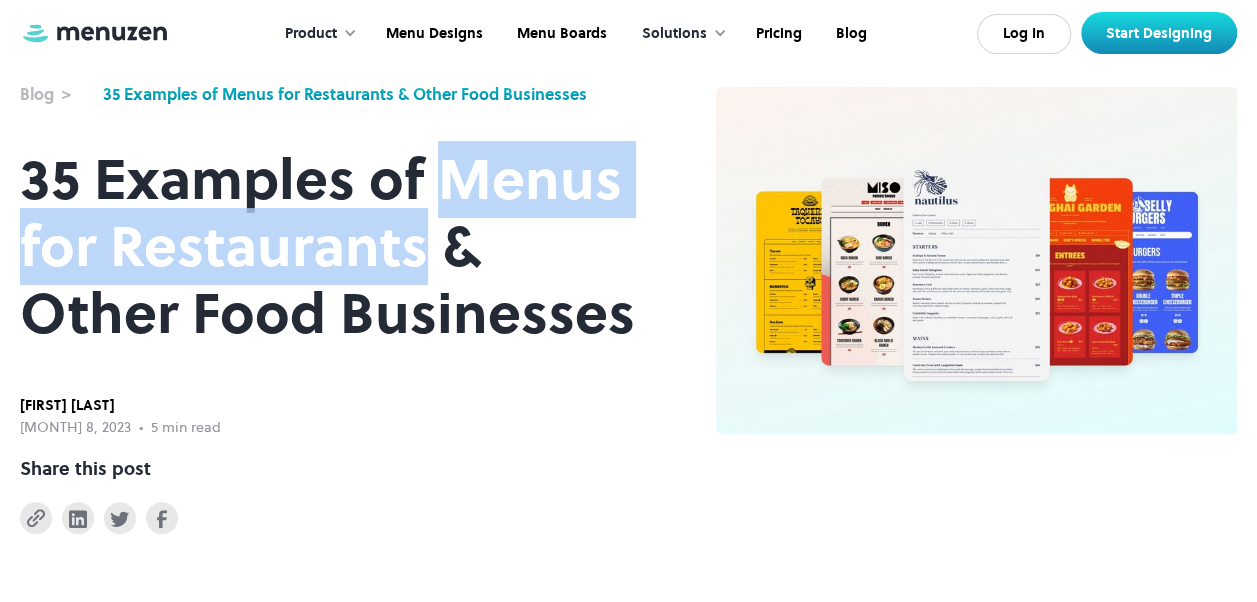 drag, startPoint x: 438, startPoint y: 182, endPoint x: 424, endPoint y: 224, distance: 44.27189 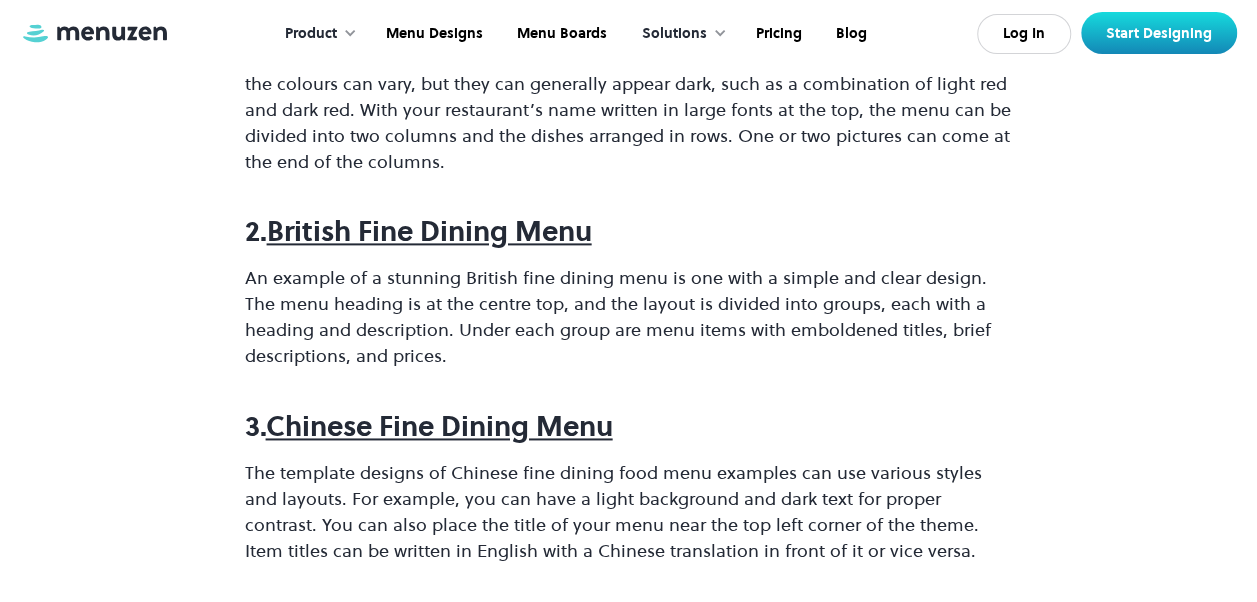 scroll, scrollTop: 1300, scrollLeft: 0, axis: vertical 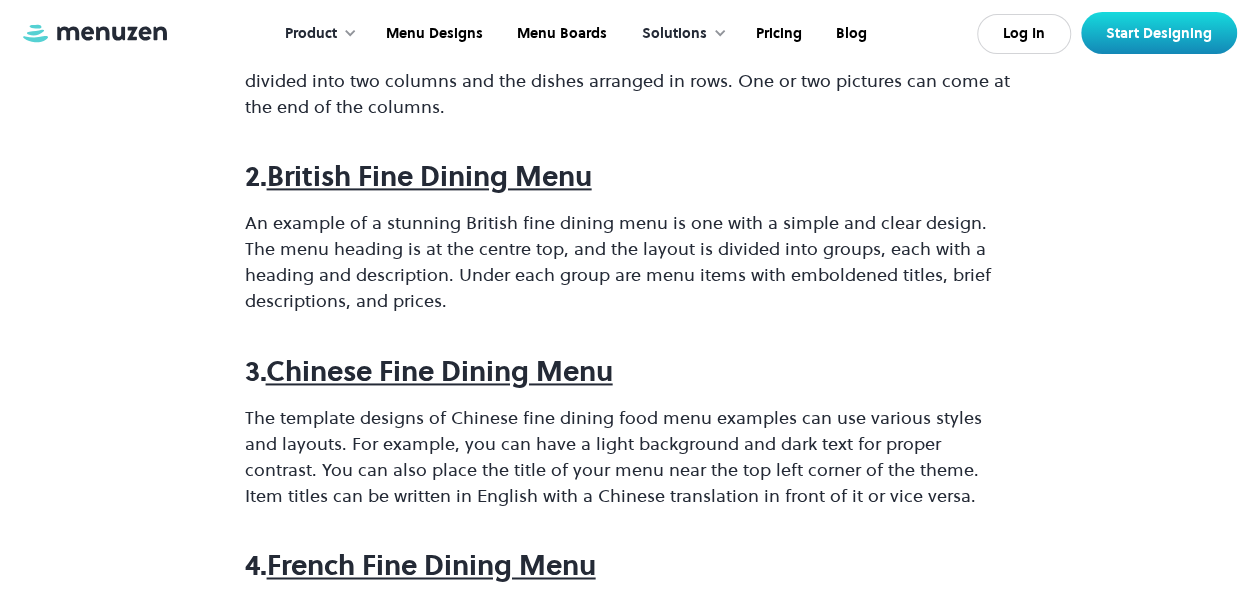 click on "Chinese Fine Dining Menu" at bounding box center (439, 371) 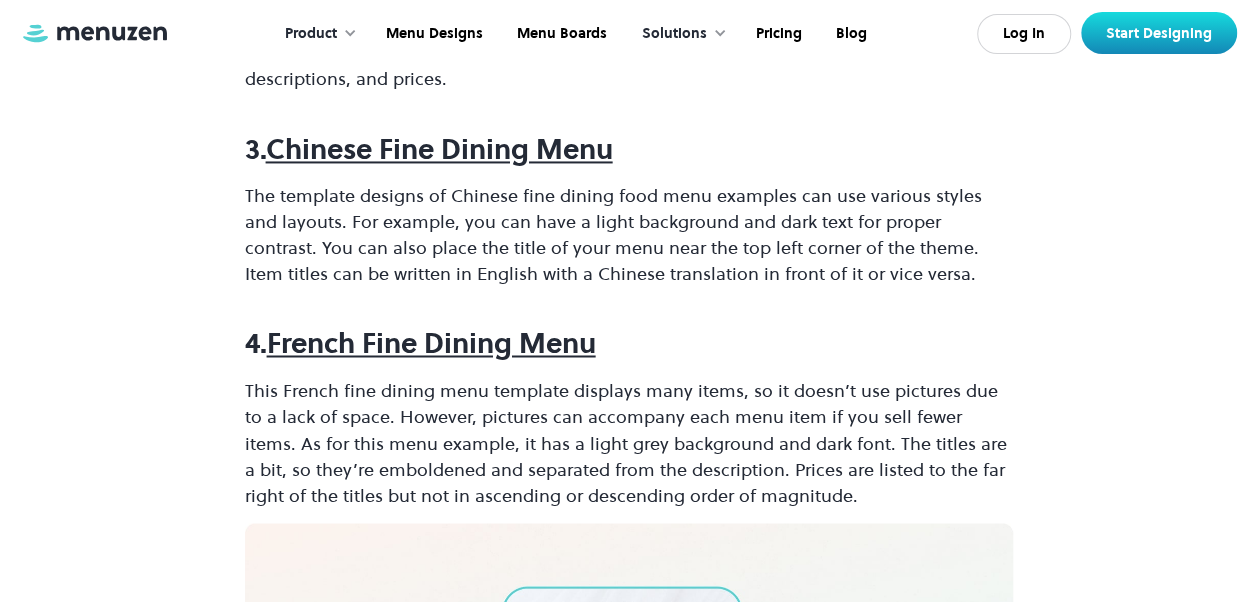 scroll, scrollTop: 1600, scrollLeft: 0, axis: vertical 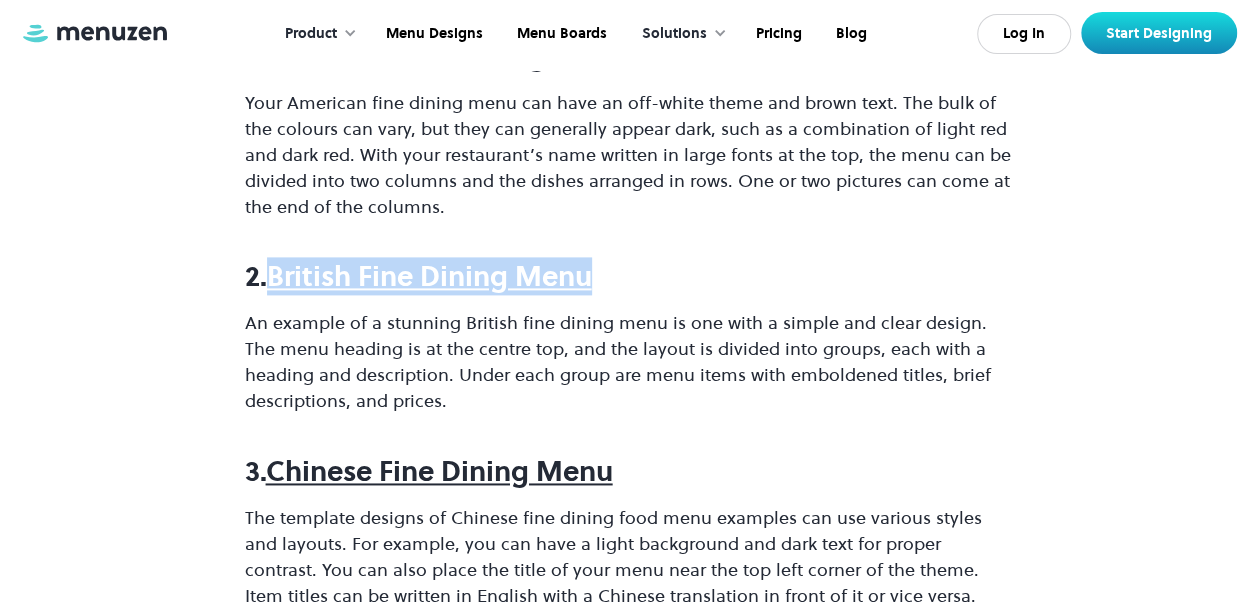 drag, startPoint x: 268, startPoint y: 278, endPoint x: 613, endPoint y: 282, distance: 345.0232 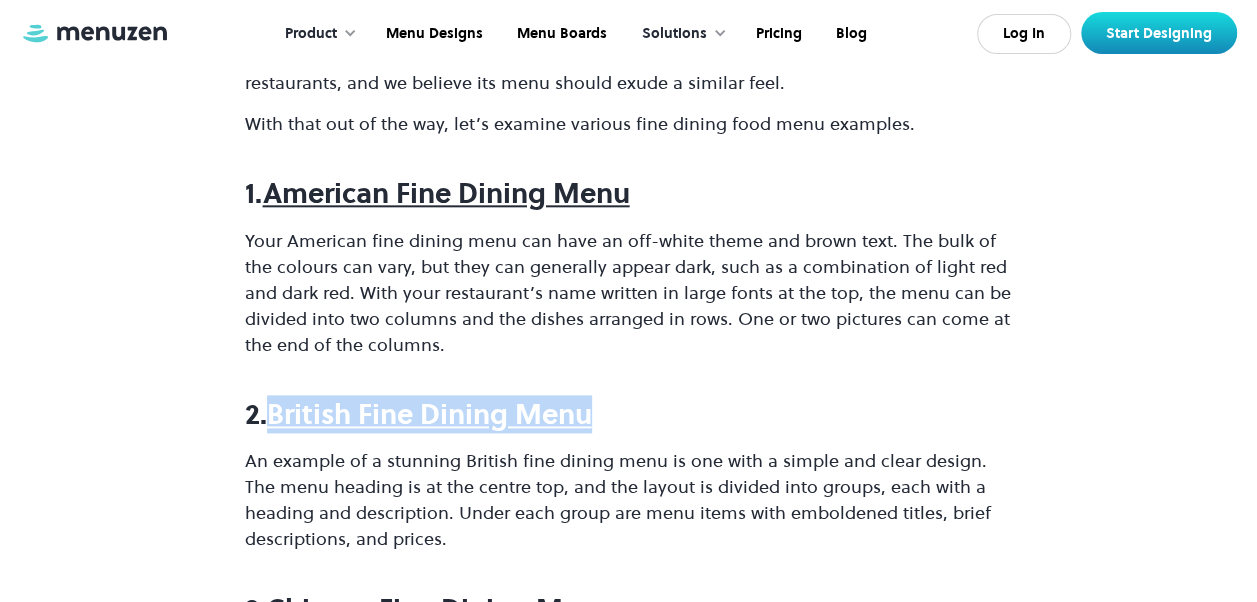 scroll, scrollTop: 1000, scrollLeft: 0, axis: vertical 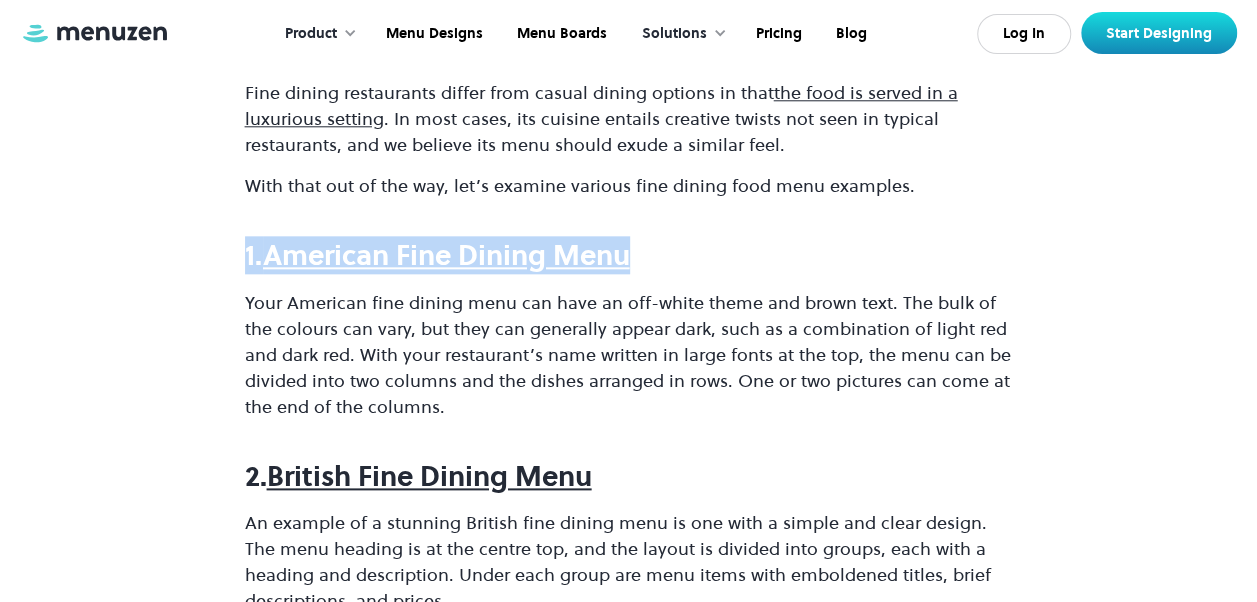 drag, startPoint x: 245, startPoint y: 251, endPoint x: 647, endPoint y: 250, distance: 402.00125 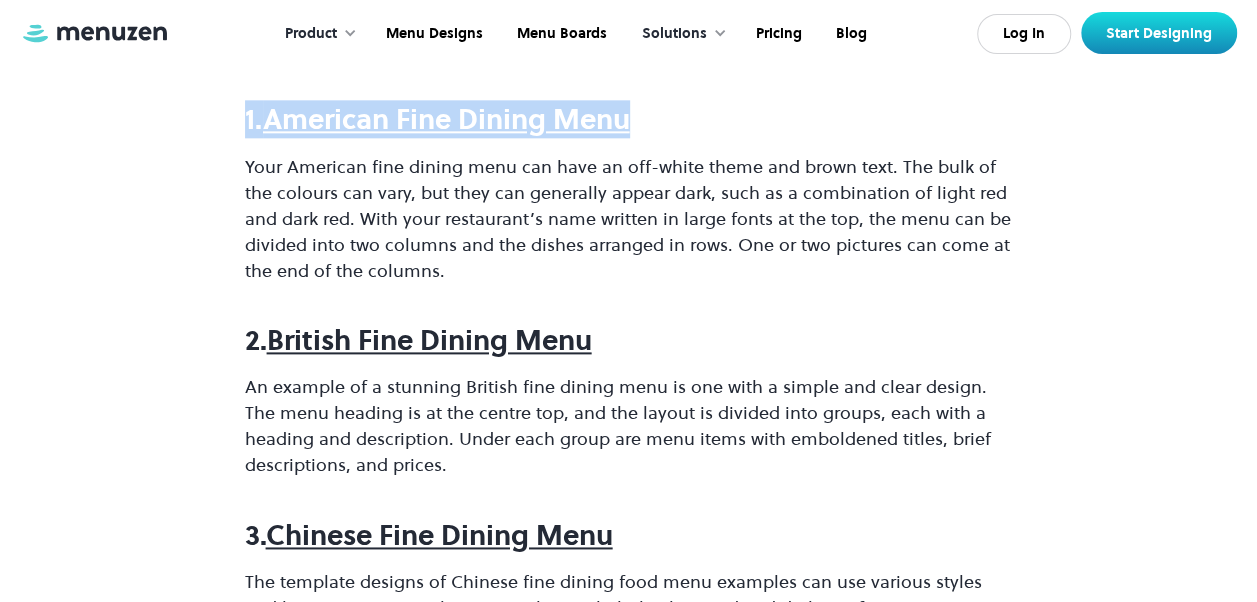 scroll, scrollTop: 1200, scrollLeft: 0, axis: vertical 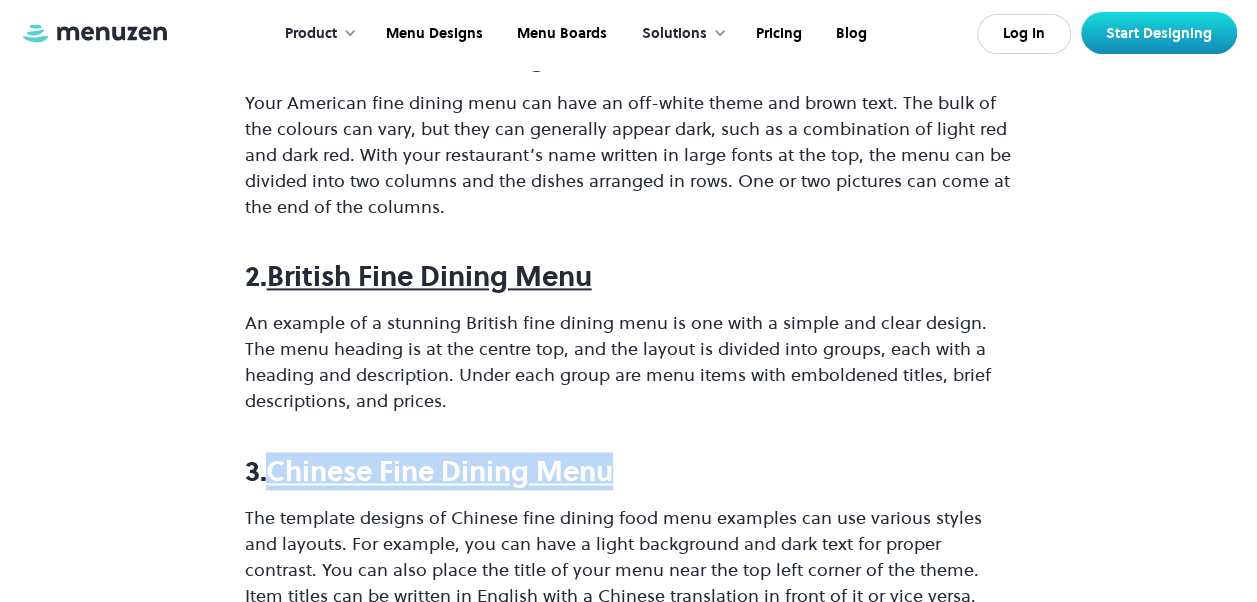 drag, startPoint x: 268, startPoint y: 468, endPoint x: 626, endPoint y: 471, distance: 358.01257 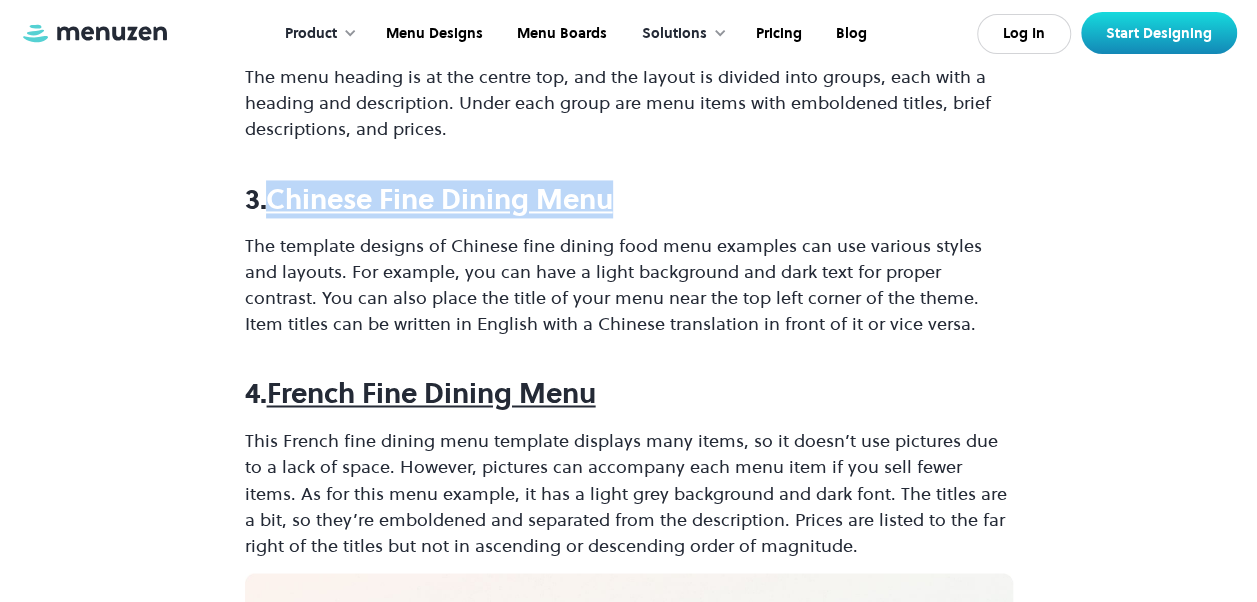 scroll, scrollTop: 1500, scrollLeft: 0, axis: vertical 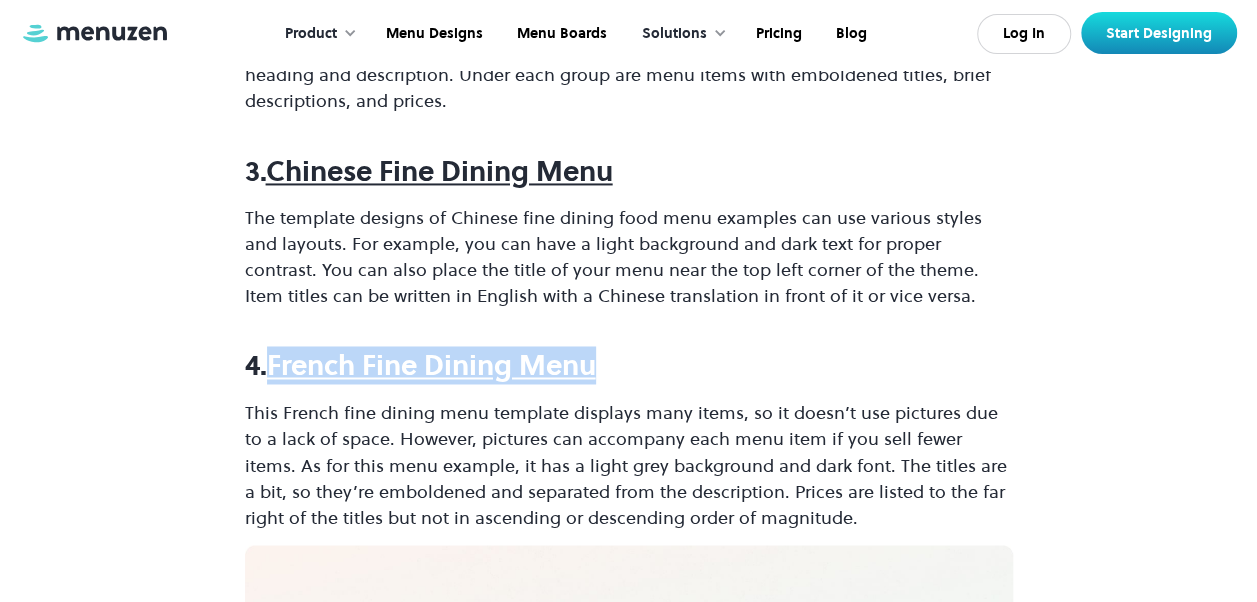 drag, startPoint x: 269, startPoint y: 359, endPoint x: 635, endPoint y: 371, distance: 366.19666 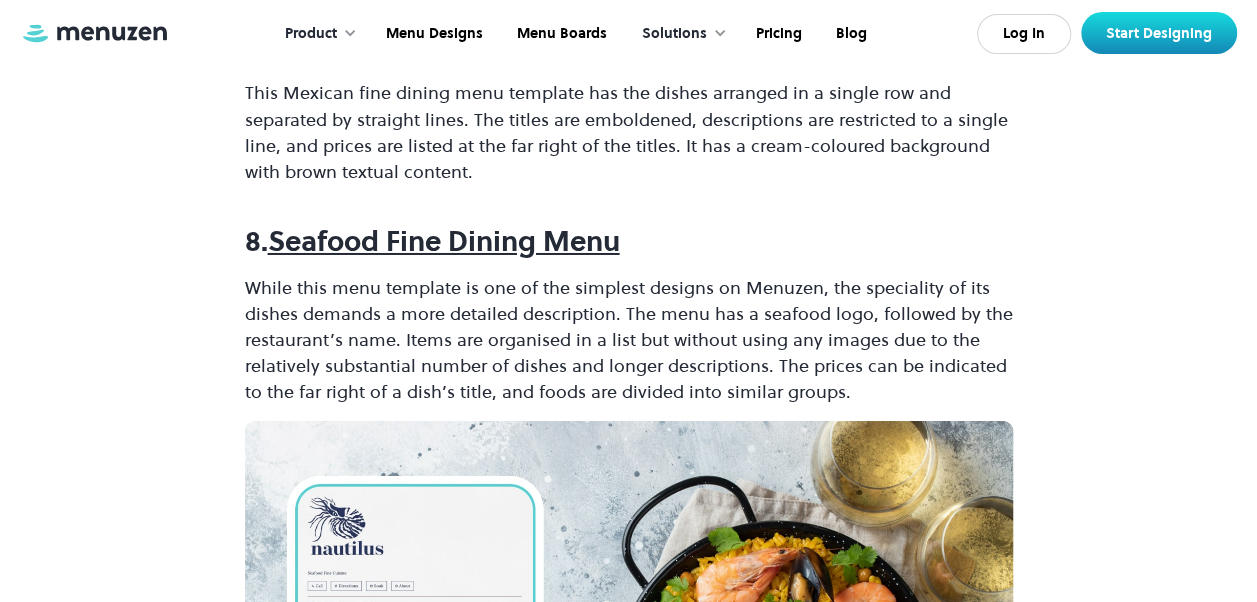 scroll, scrollTop: 3400, scrollLeft: 0, axis: vertical 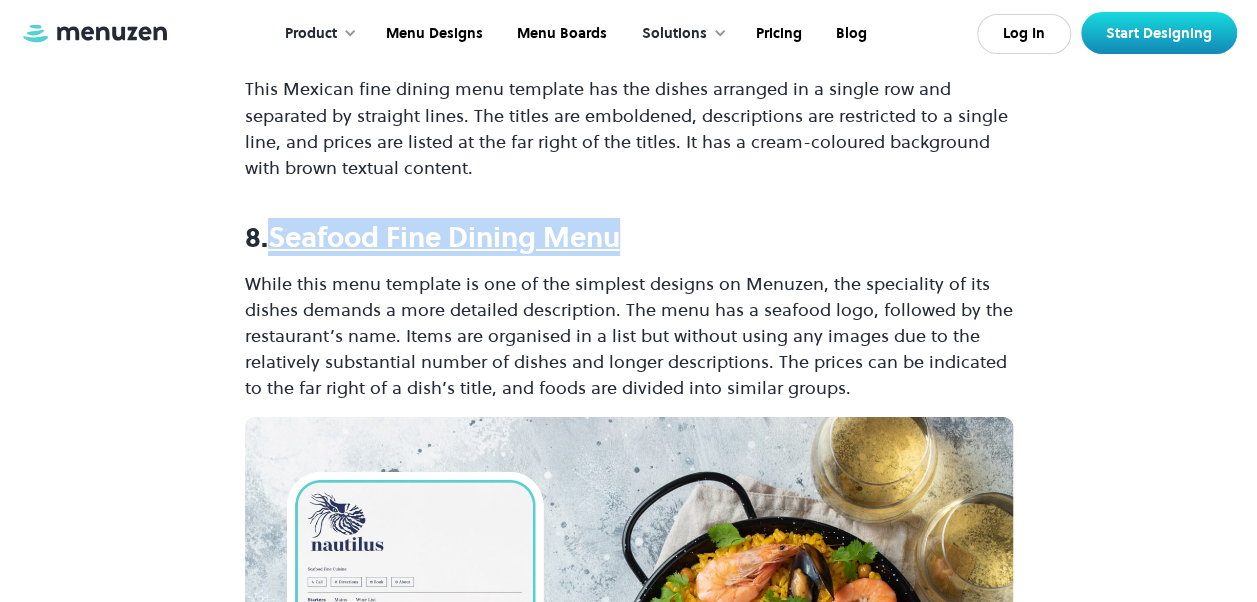 drag, startPoint x: 270, startPoint y: 228, endPoint x: 640, endPoint y: 238, distance: 370.1351 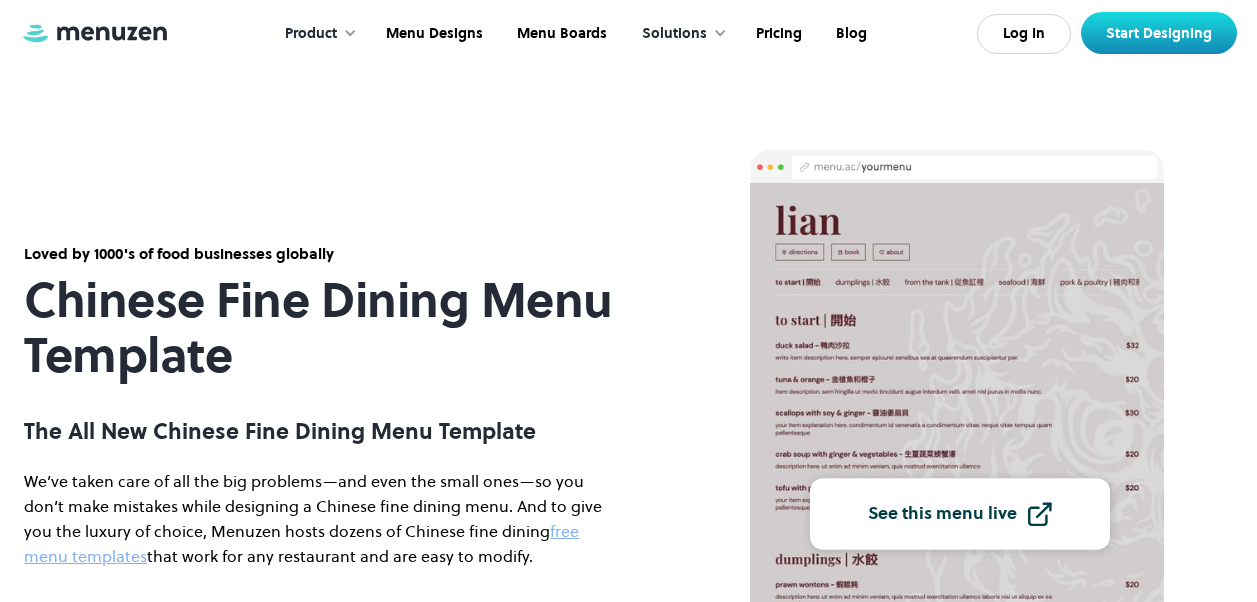 scroll, scrollTop: 0, scrollLeft: 0, axis: both 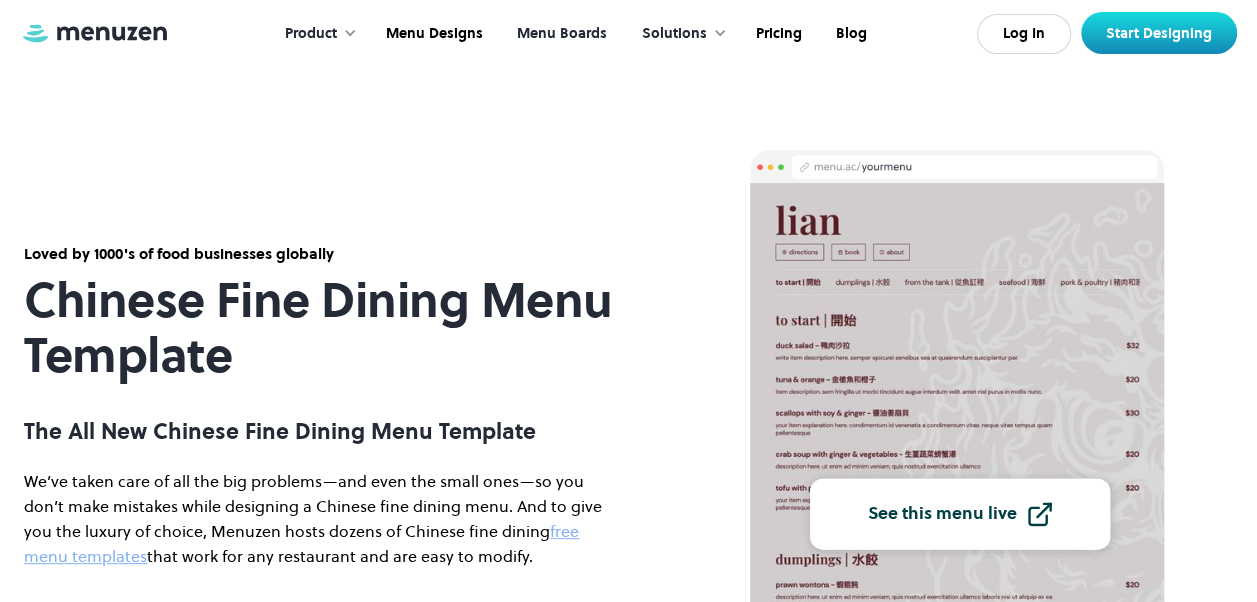 click on "Menu Boards" at bounding box center (560, 34) 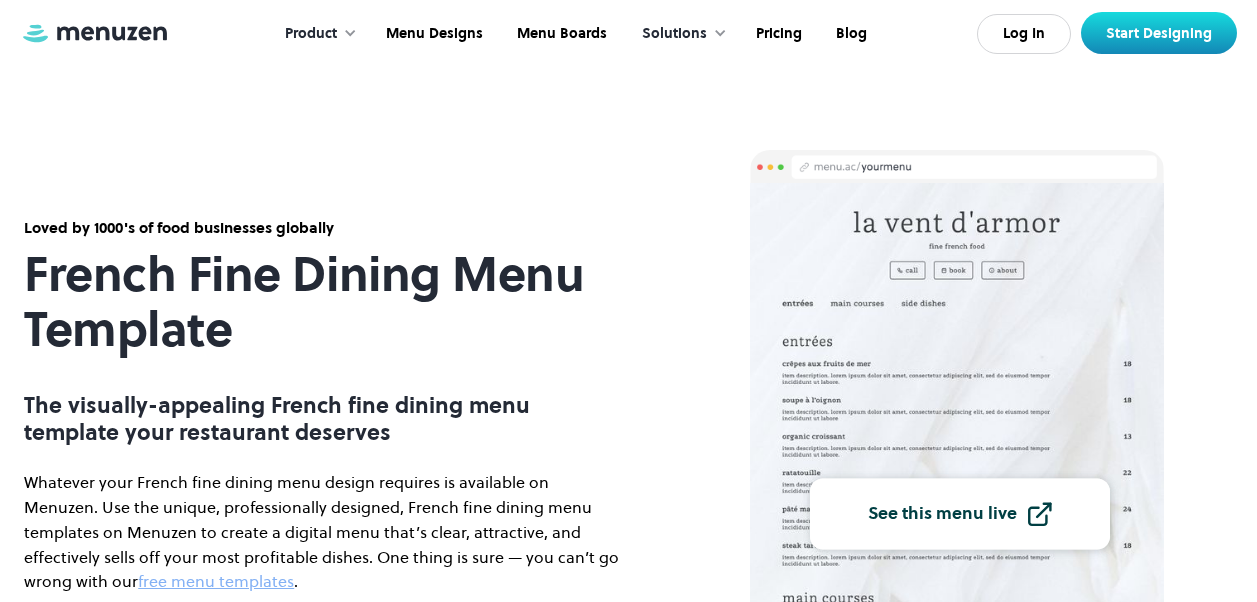 scroll, scrollTop: 0, scrollLeft: 0, axis: both 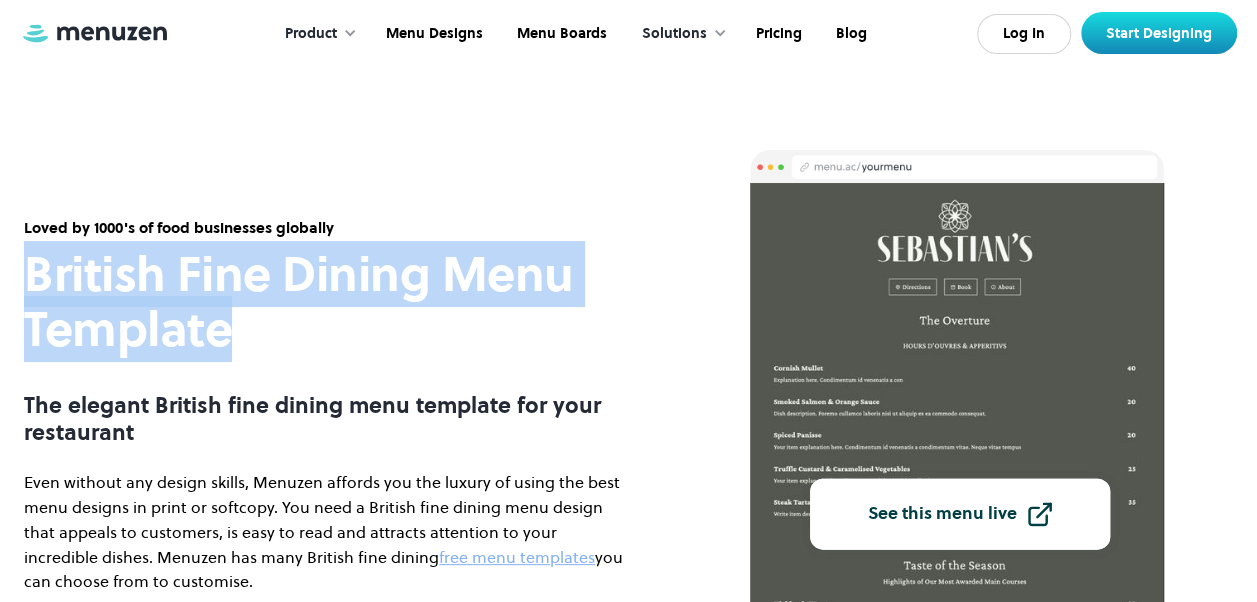 drag, startPoint x: 24, startPoint y: 273, endPoint x: 230, endPoint y: 340, distance: 216.6218 